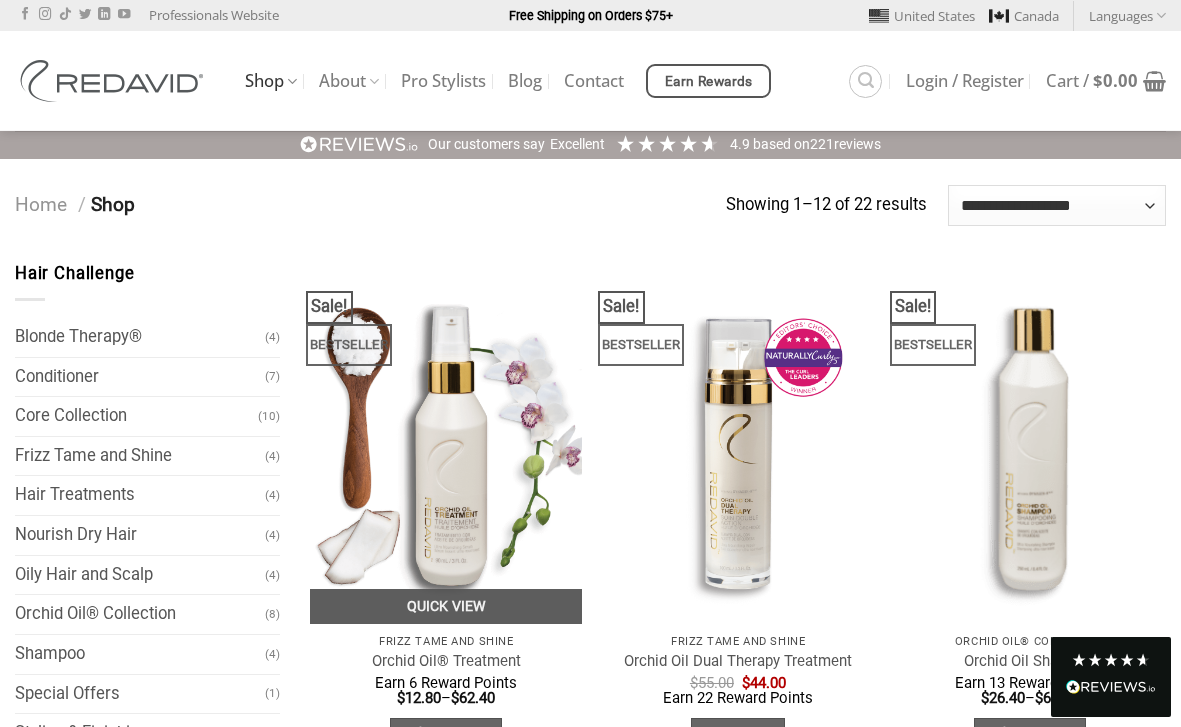 scroll, scrollTop: 0, scrollLeft: 0, axis: both 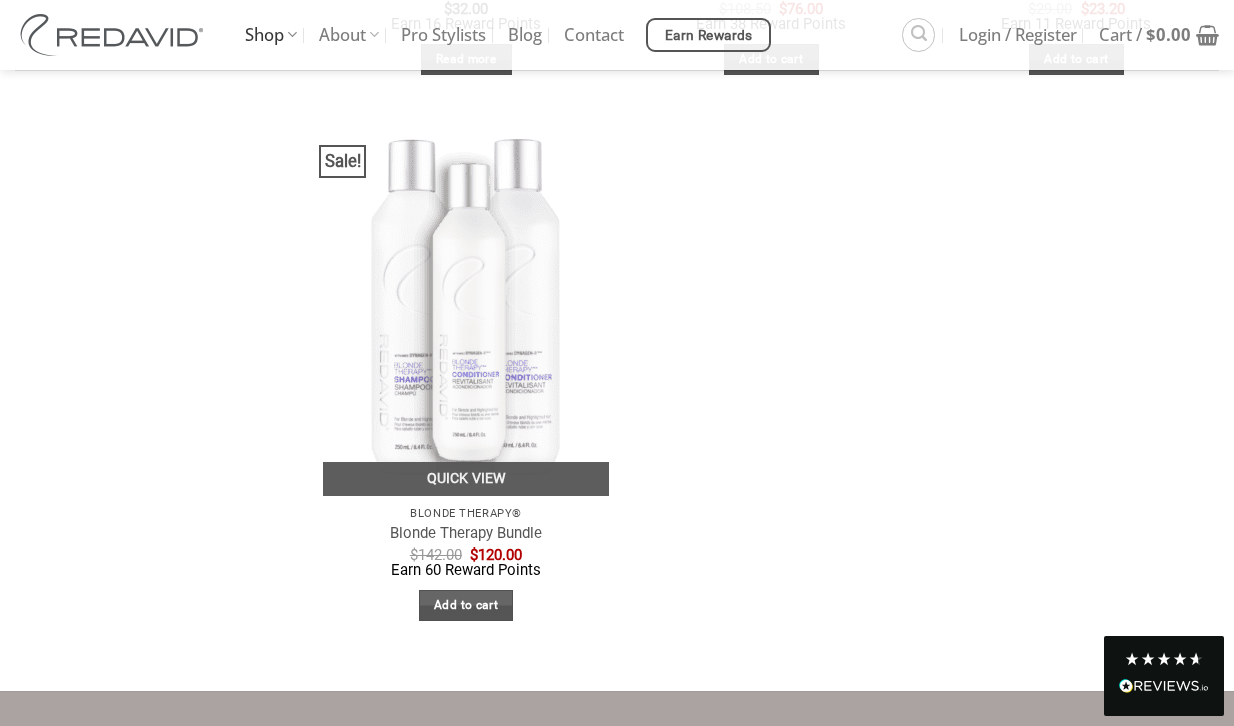 click at bounding box center (466, 305) 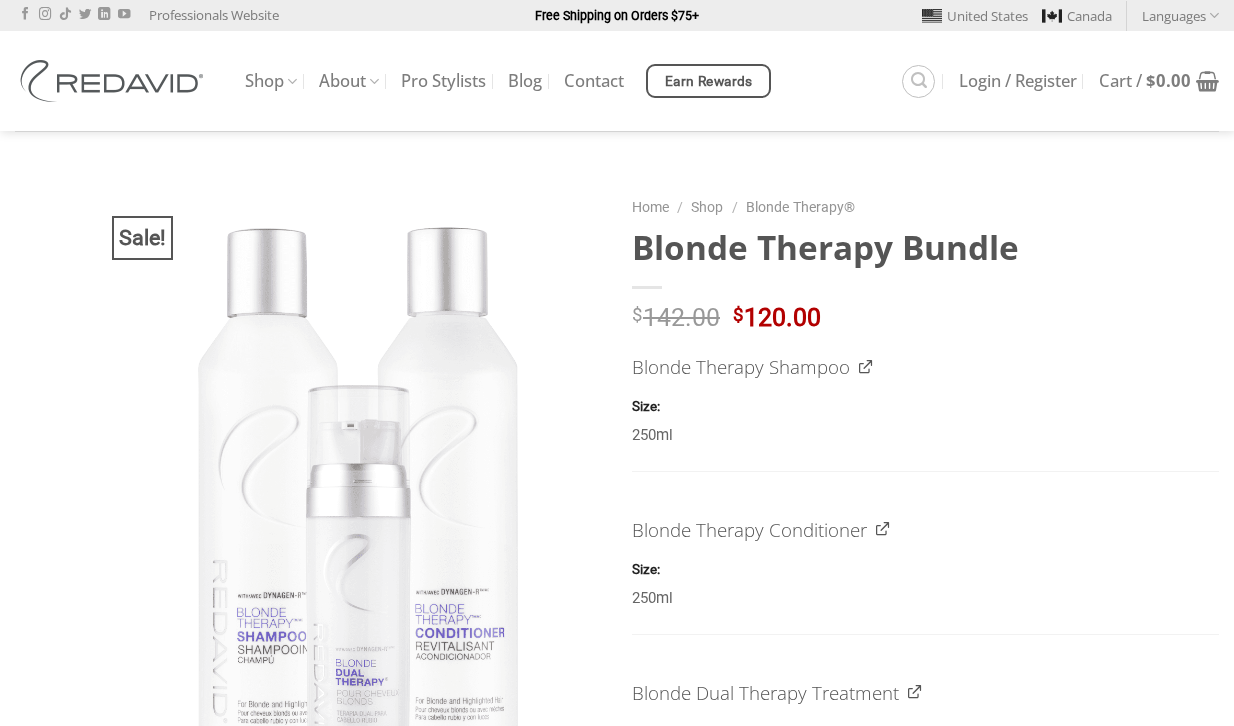 scroll, scrollTop: 0, scrollLeft: 0, axis: both 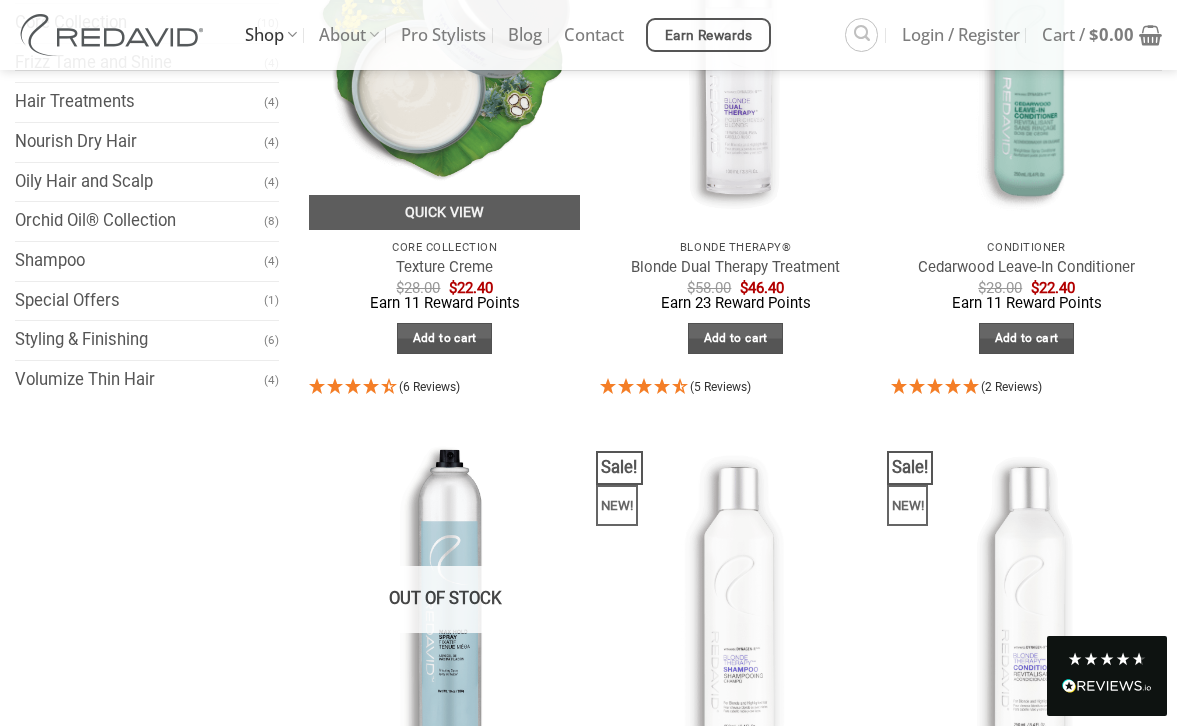 click at bounding box center (444, 49) 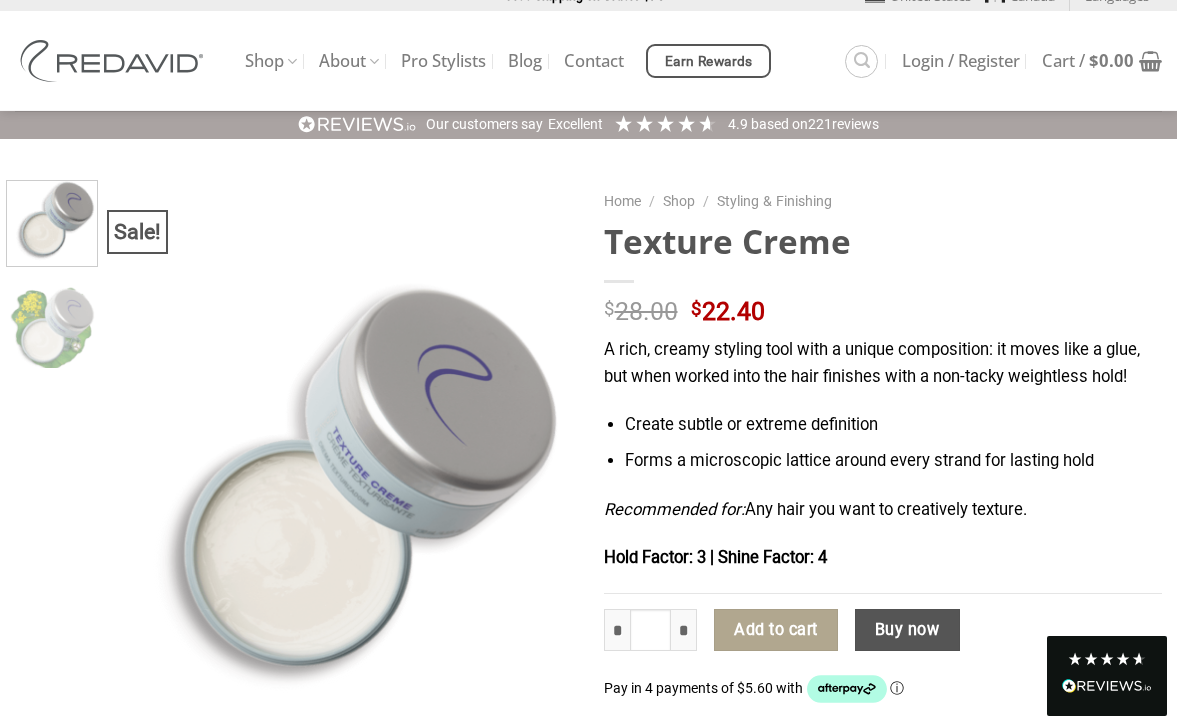 scroll, scrollTop: 55, scrollLeft: 0, axis: vertical 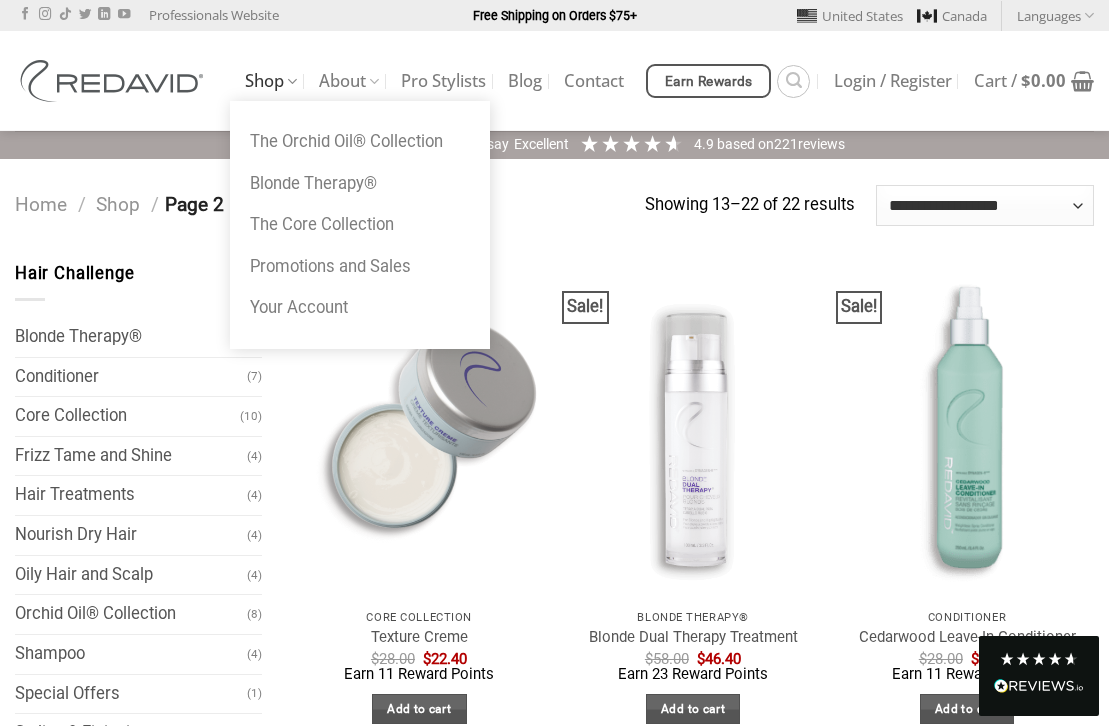 click on "Shop" at bounding box center (271, 81) 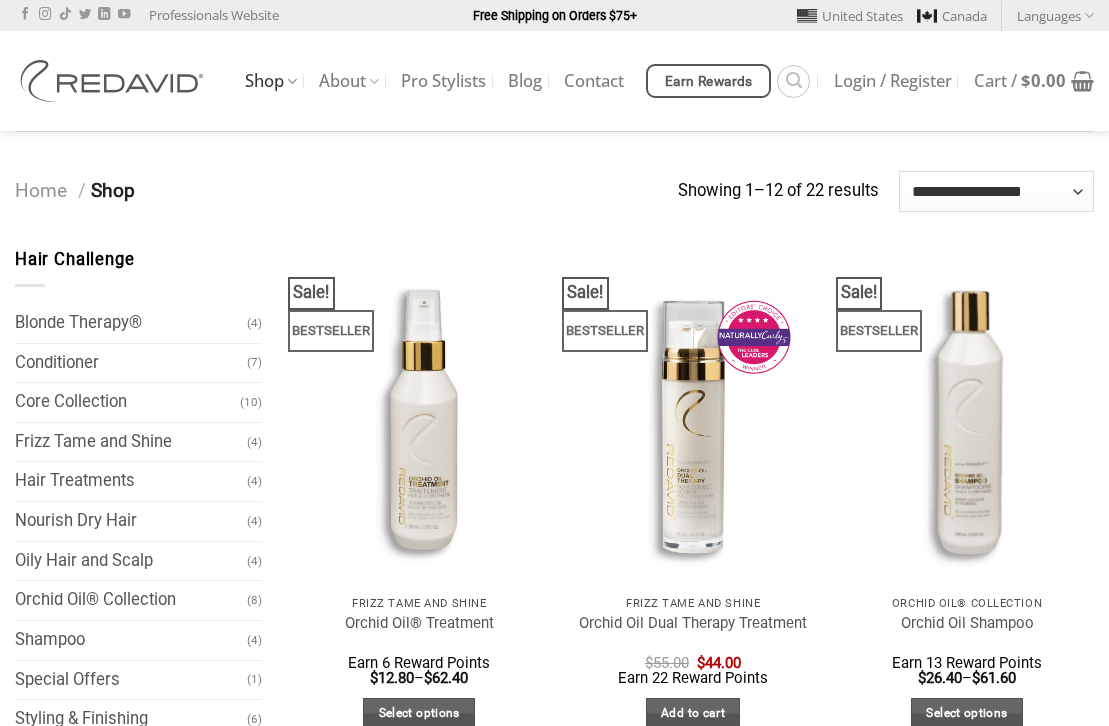 scroll, scrollTop: 0, scrollLeft: 0, axis: both 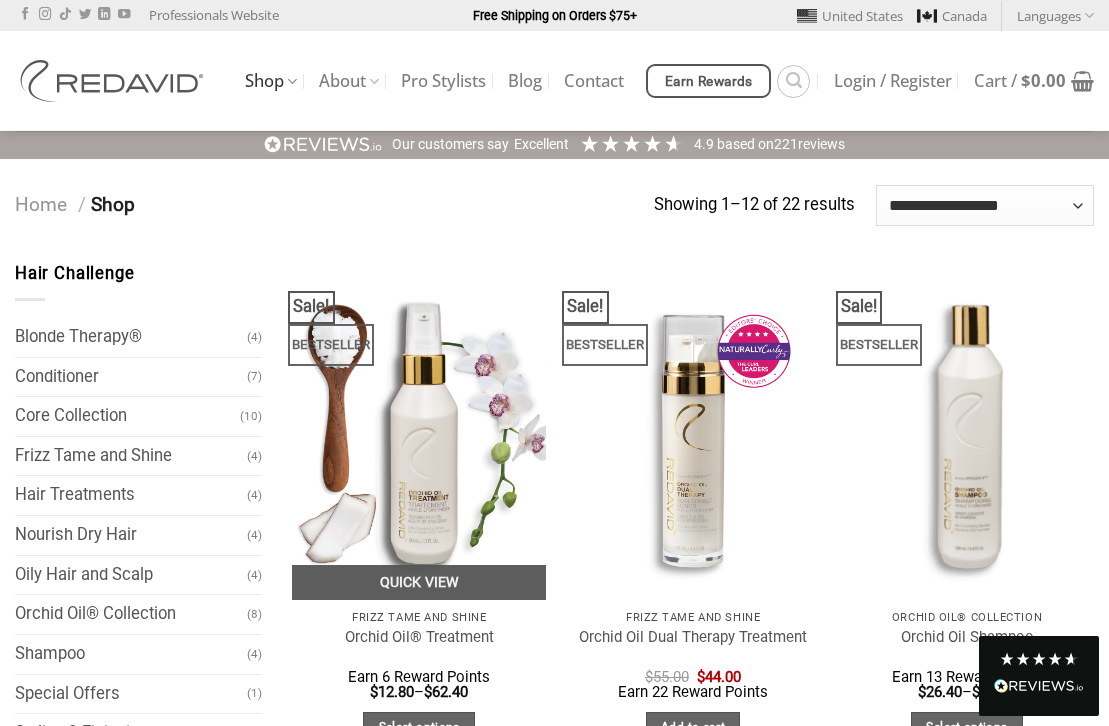 click at bounding box center [419, 430] 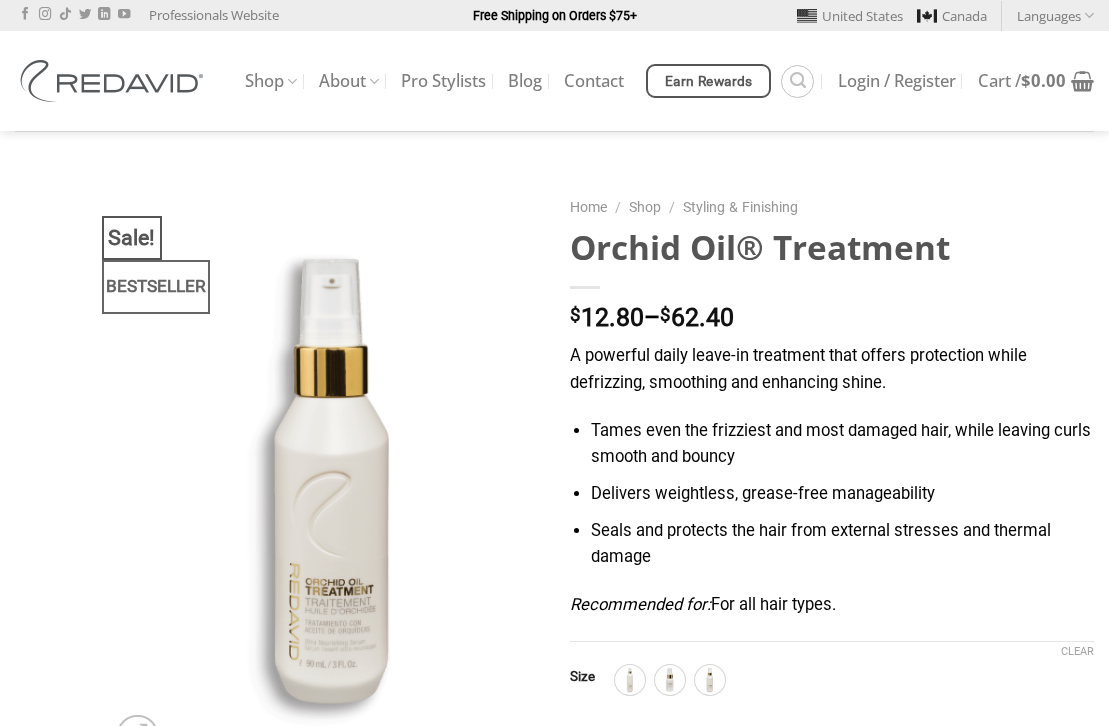 scroll, scrollTop: 0, scrollLeft: 0, axis: both 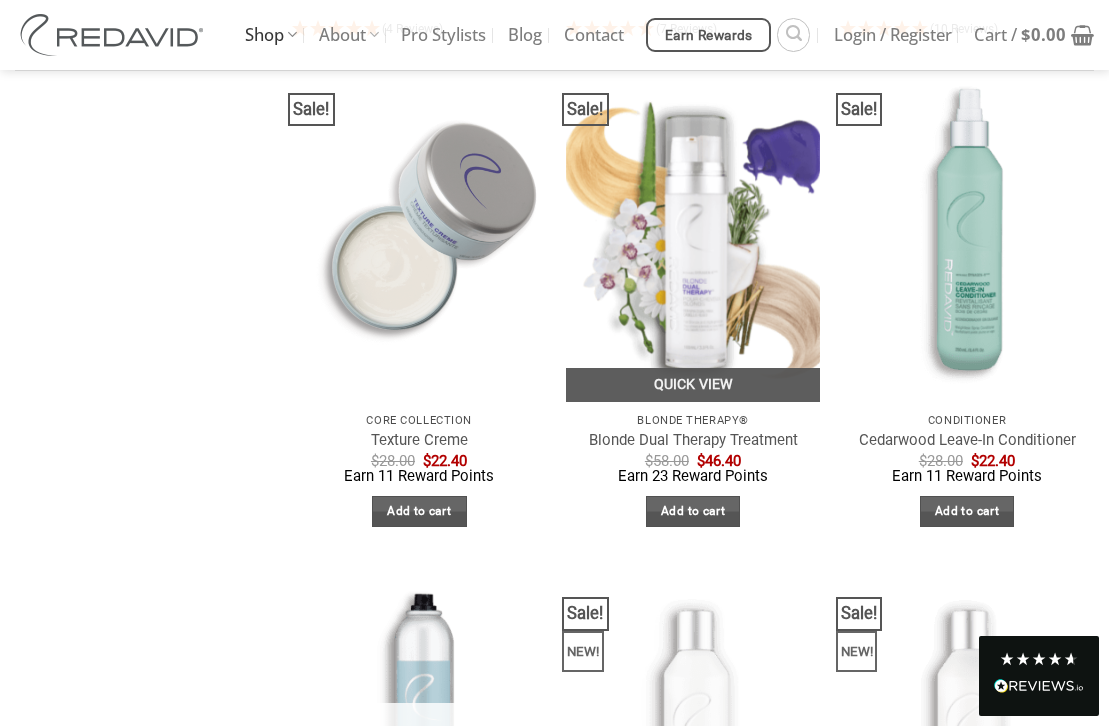 click at bounding box center [693, 232] 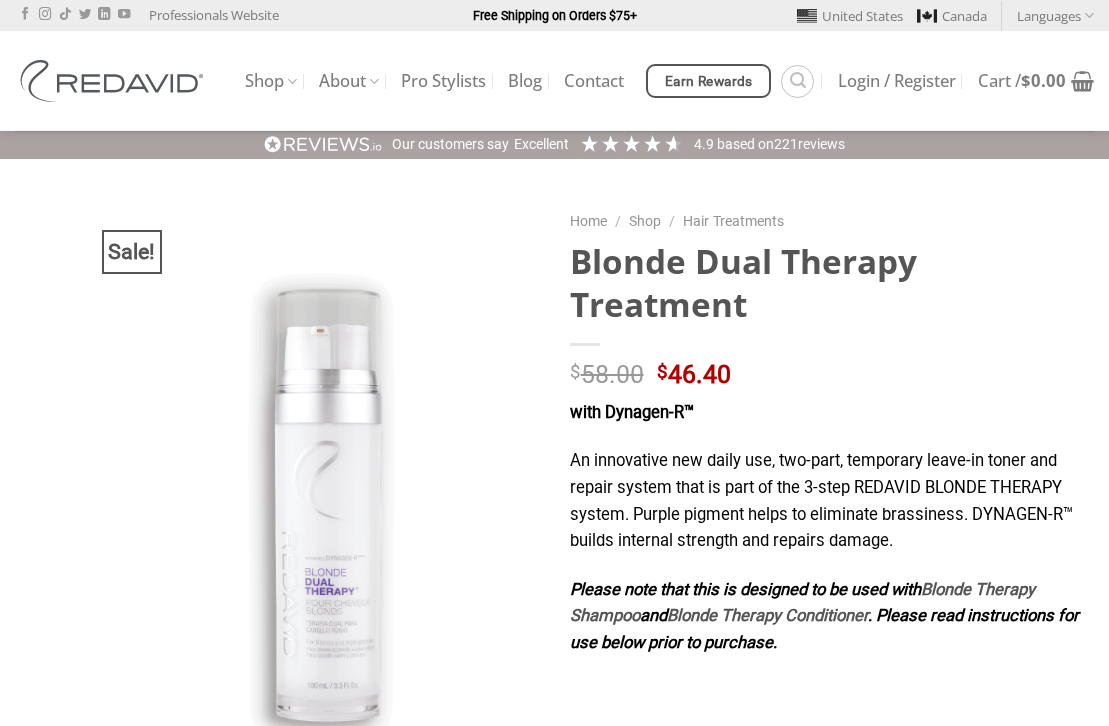 scroll, scrollTop: 0, scrollLeft: 0, axis: both 